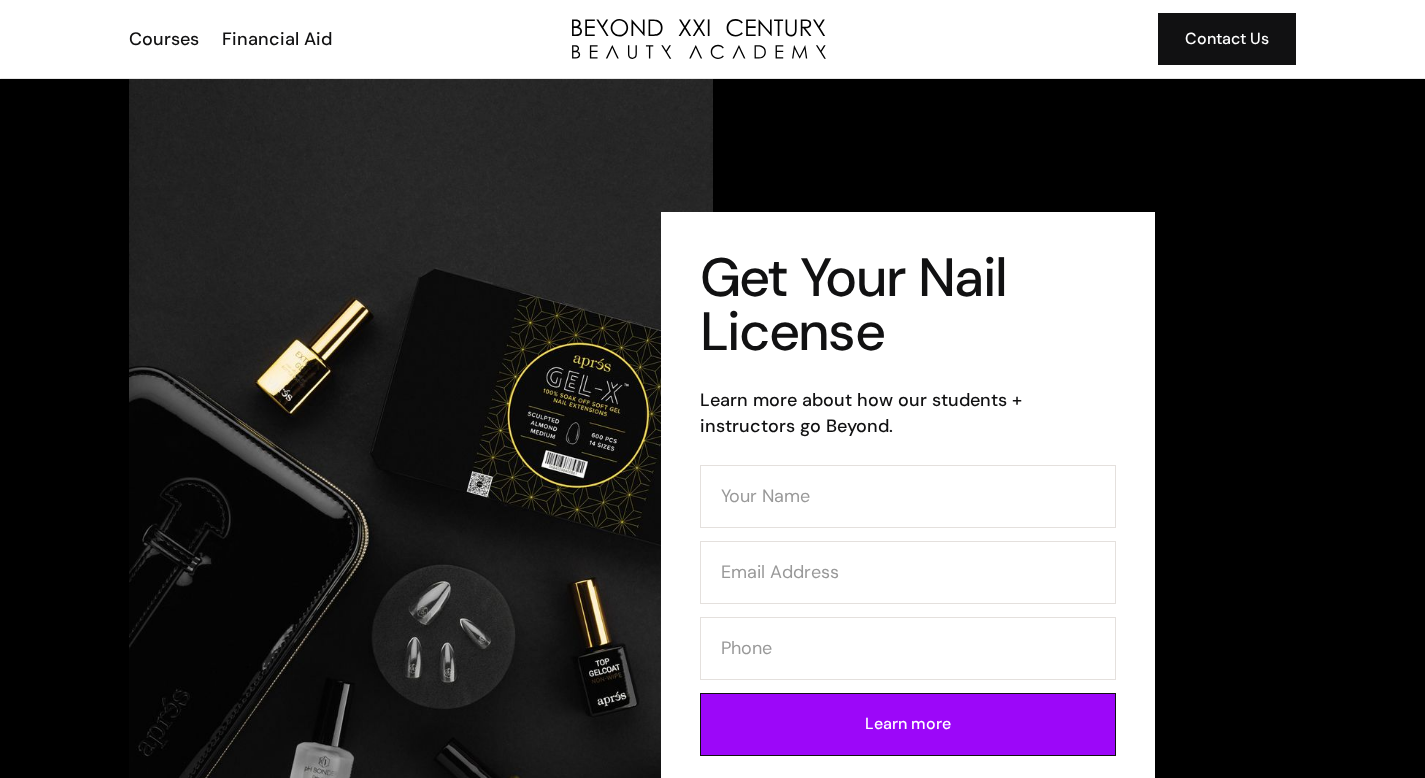 scroll, scrollTop: 0, scrollLeft: 0, axis: both 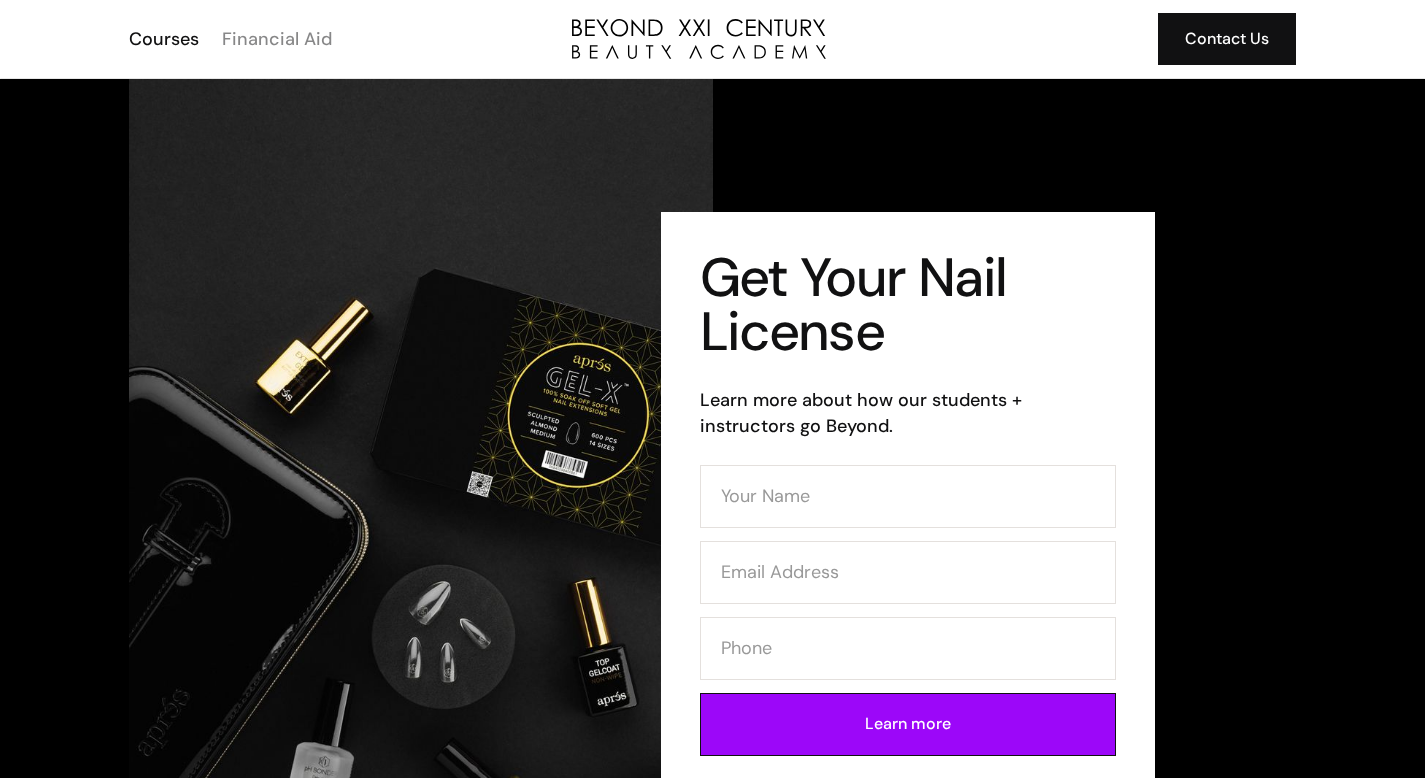 click on "Financial Aid" at bounding box center (277, 39) 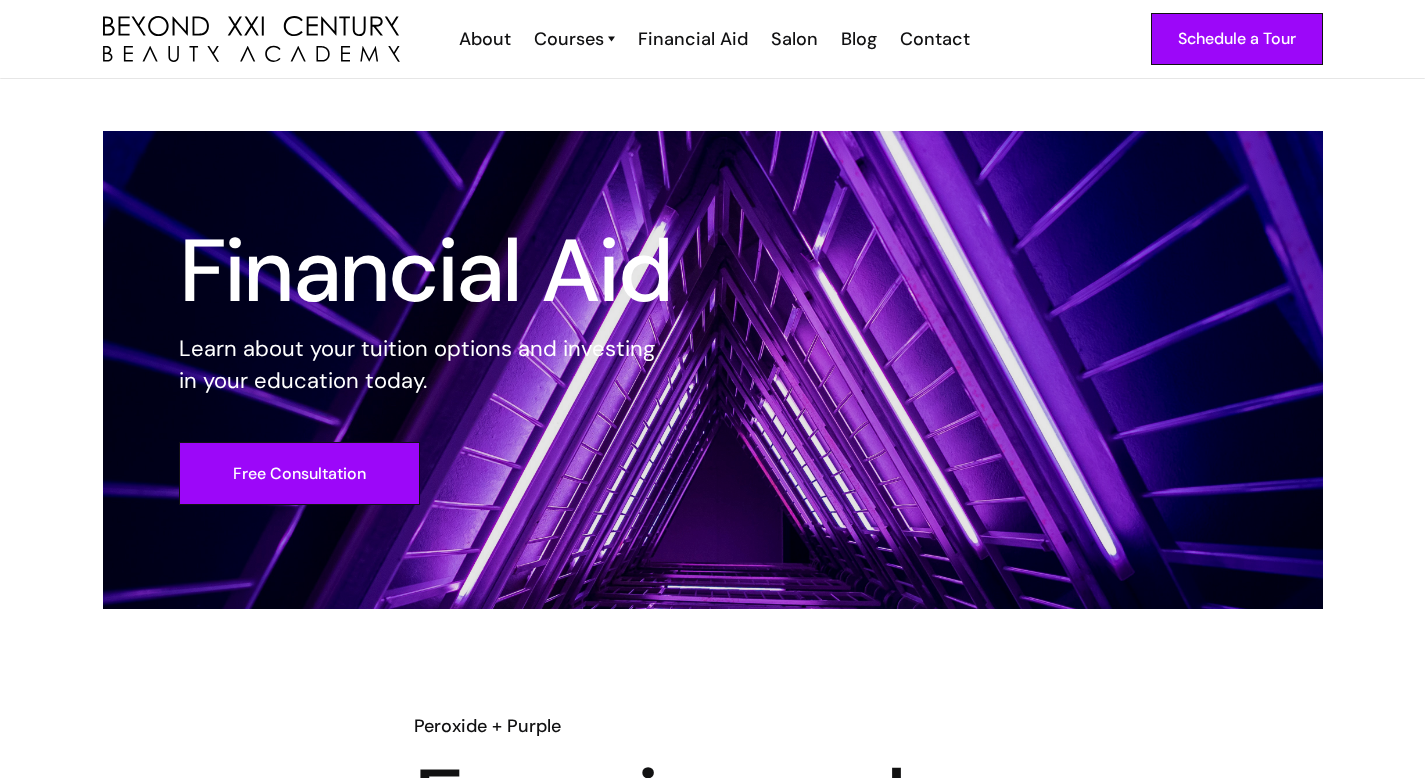 scroll, scrollTop: 0, scrollLeft: 0, axis: both 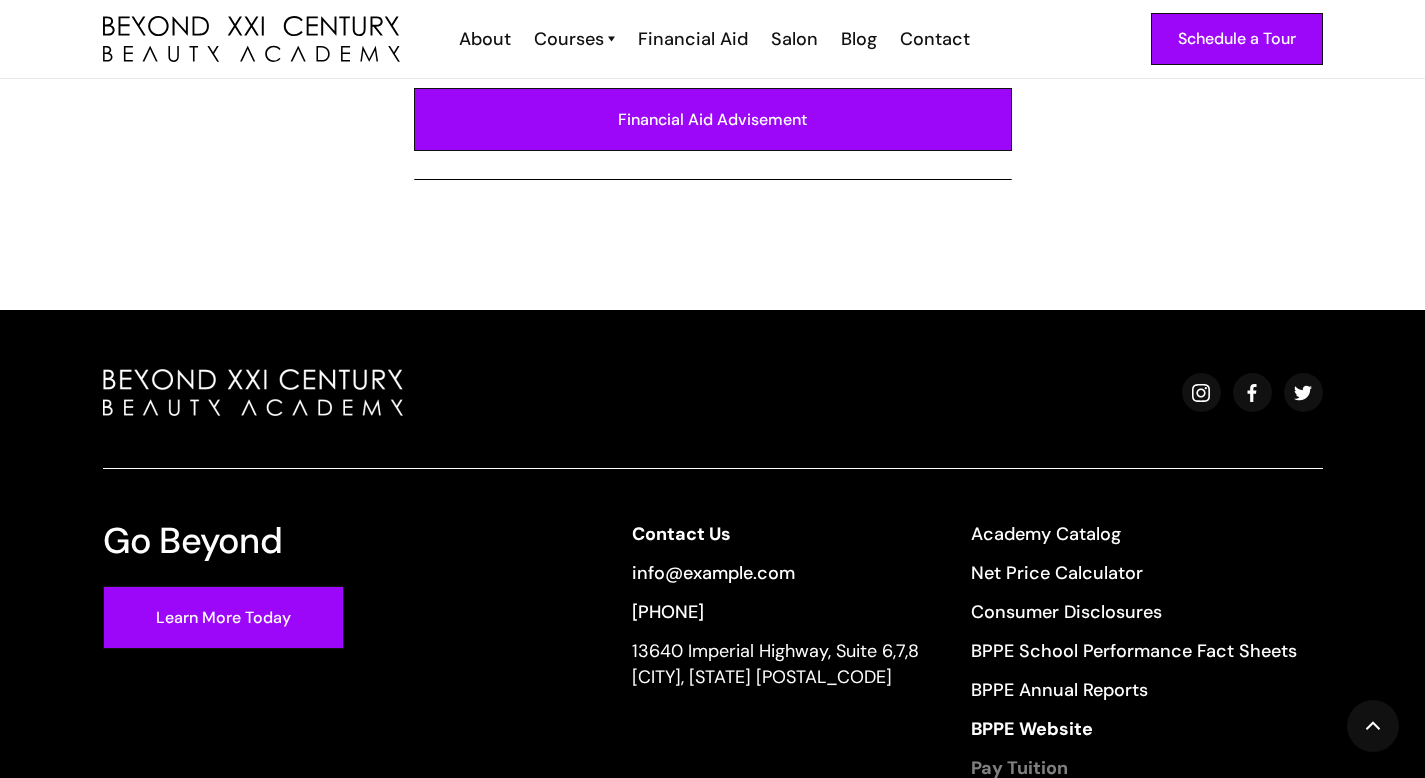 click on "Pay Tuition" at bounding box center [1019, 768] 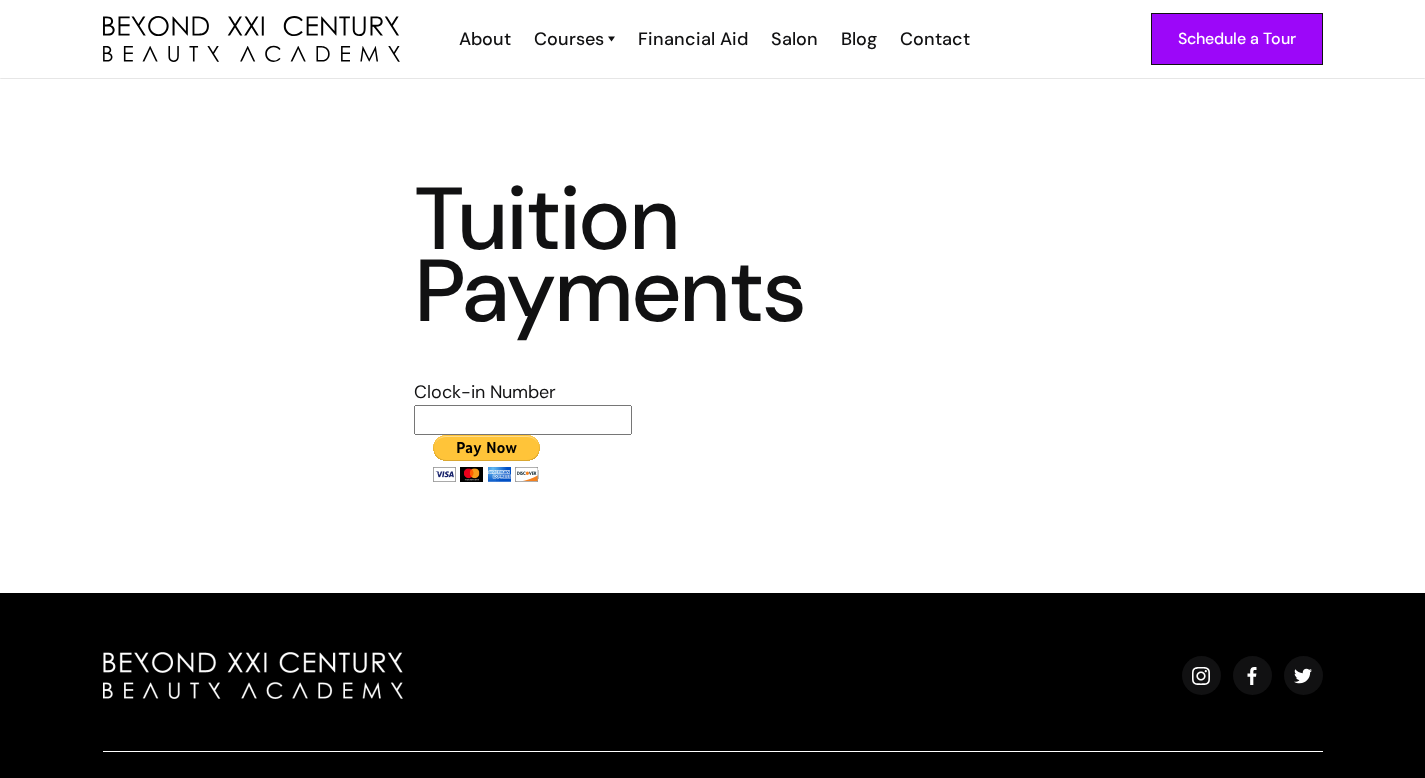scroll, scrollTop: 0, scrollLeft: 0, axis: both 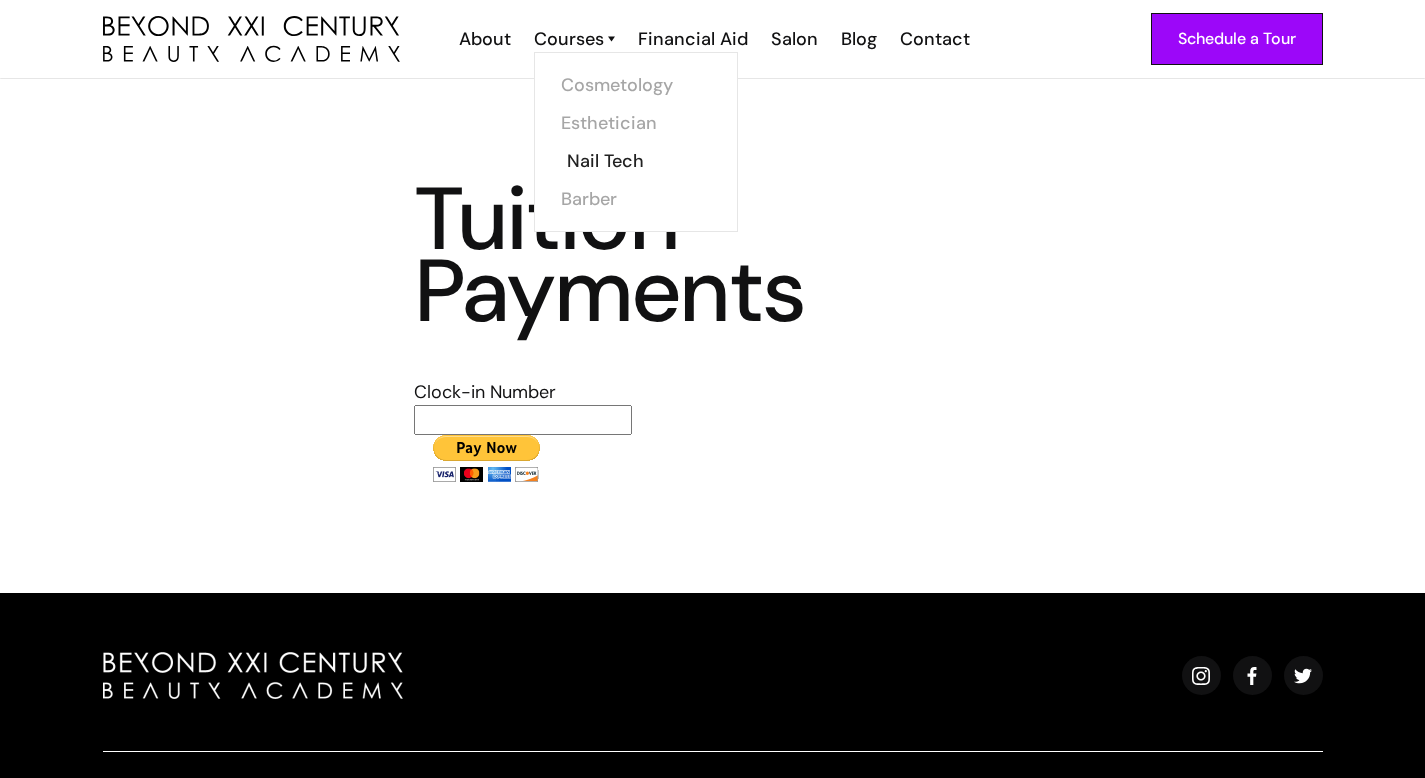 click on "Nail Tech" at bounding box center (642, 161) 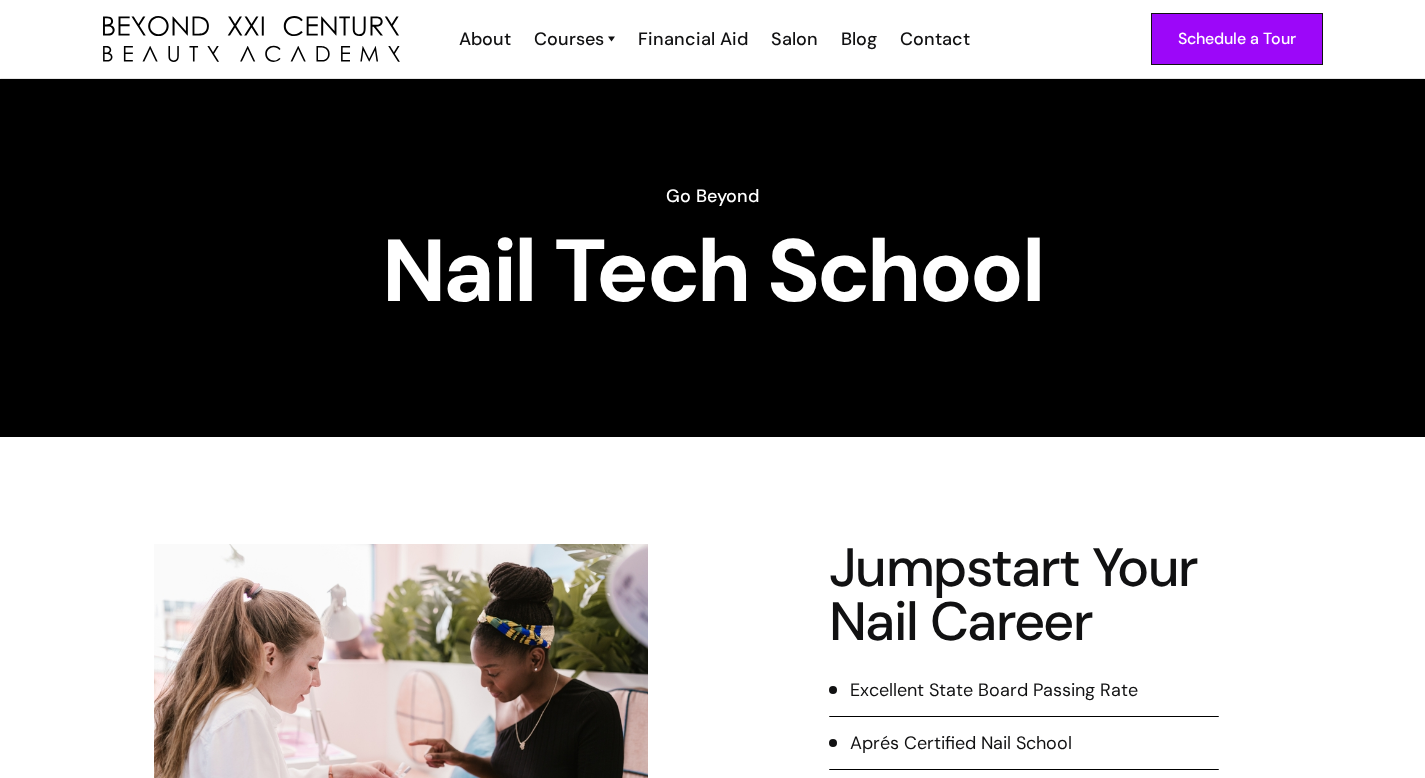 scroll, scrollTop: 0, scrollLeft: 0, axis: both 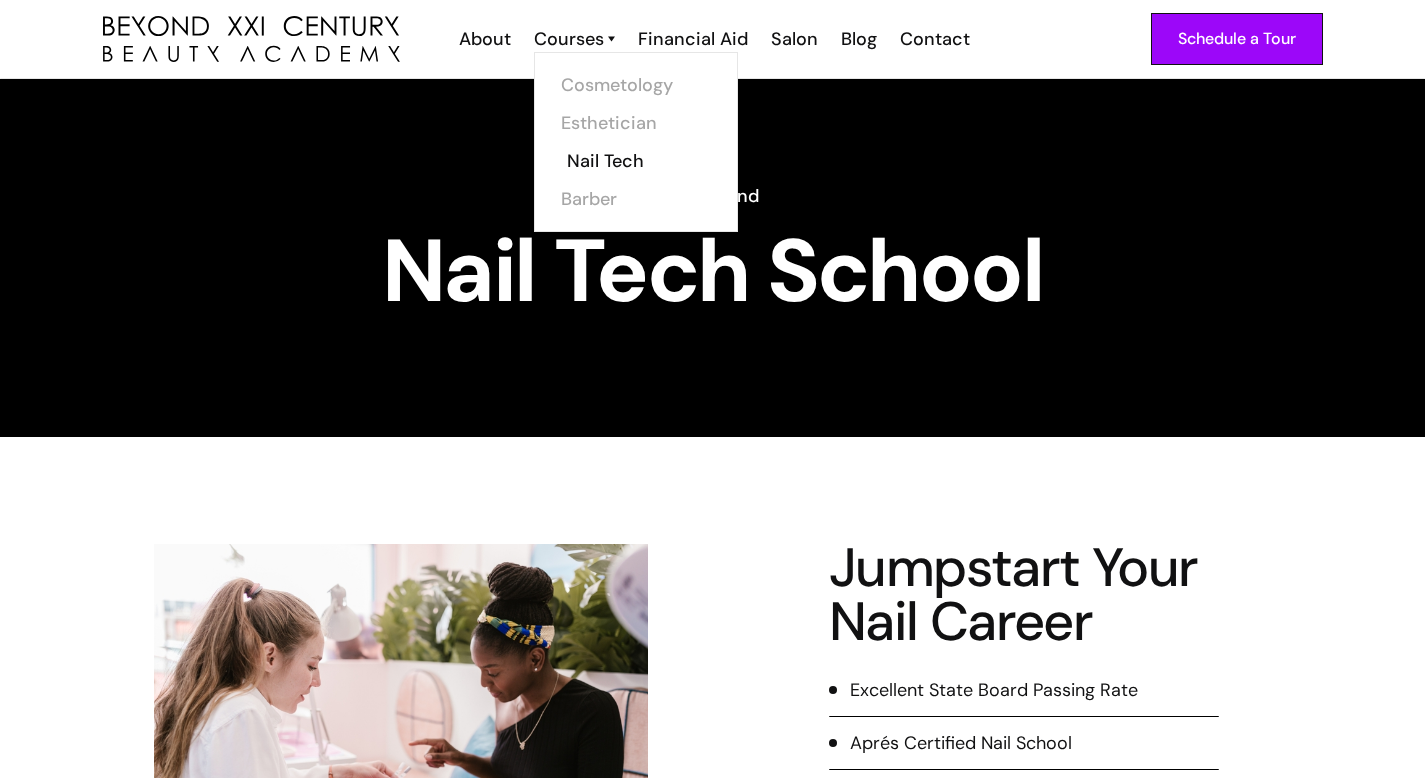 click on "Nail Tech" at bounding box center [642, 161] 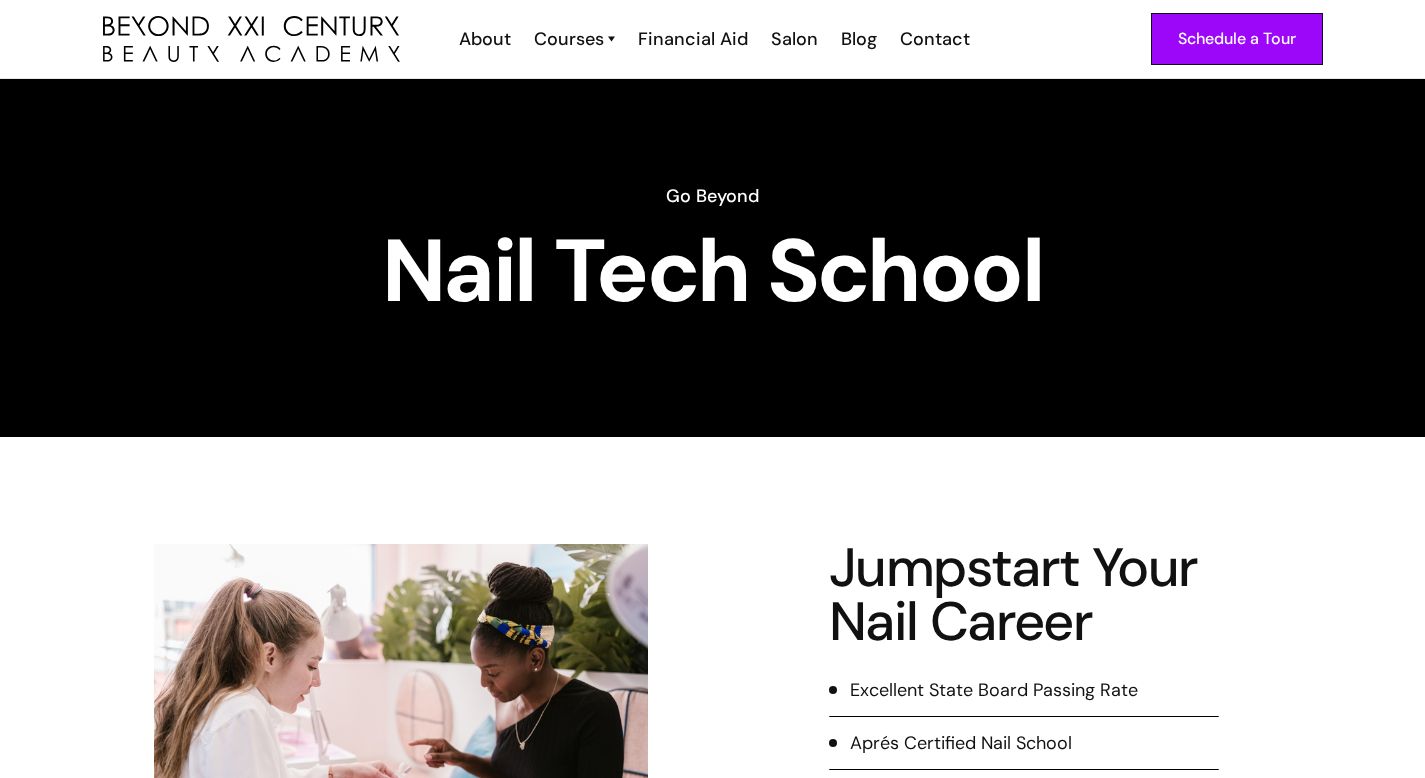 scroll, scrollTop: 0, scrollLeft: 0, axis: both 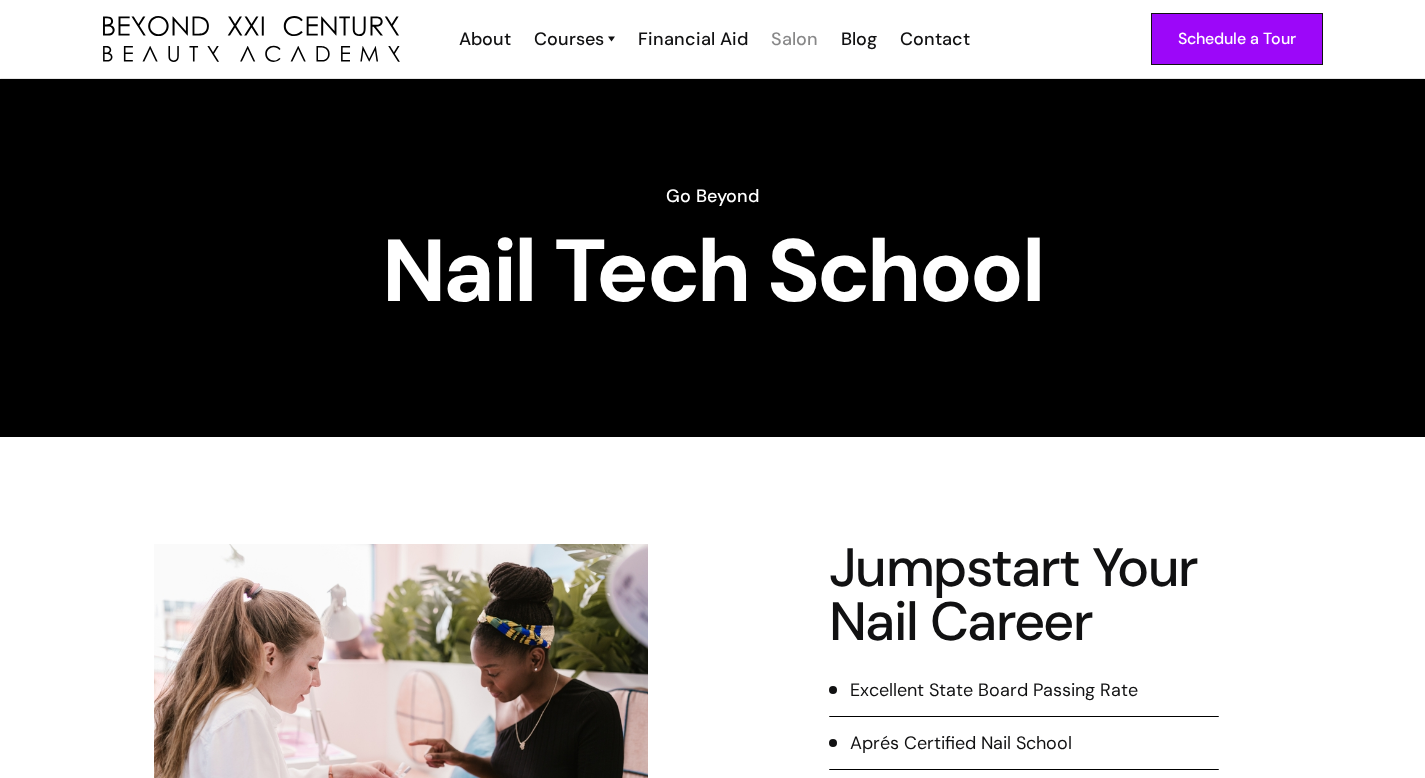 click on "Salon" at bounding box center (794, 39) 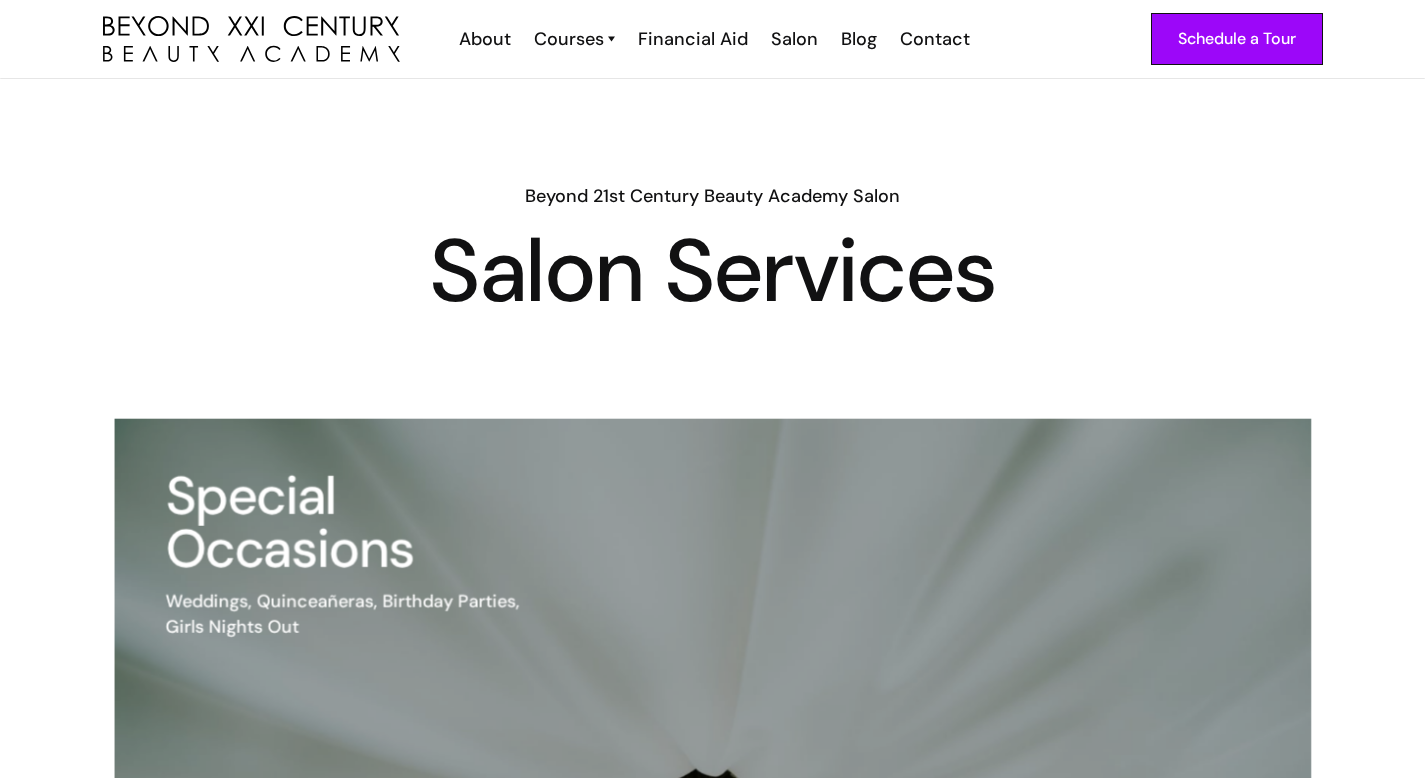 scroll, scrollTop: 0, scrollLeft: 0, axis: both 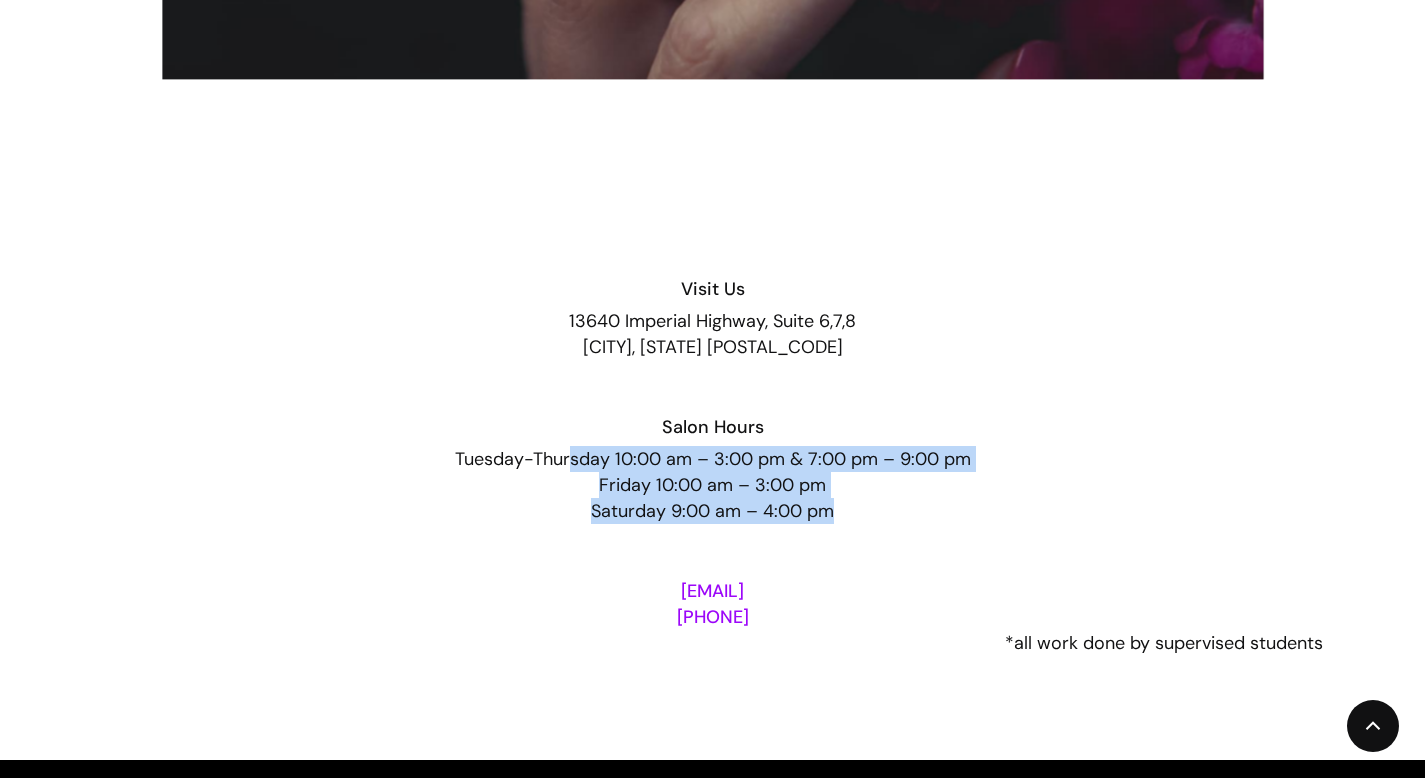 drag, startPoint x: 568, startPoint y: 458, endPoint x: 847, endPoint y: 528, distance: 287.64734 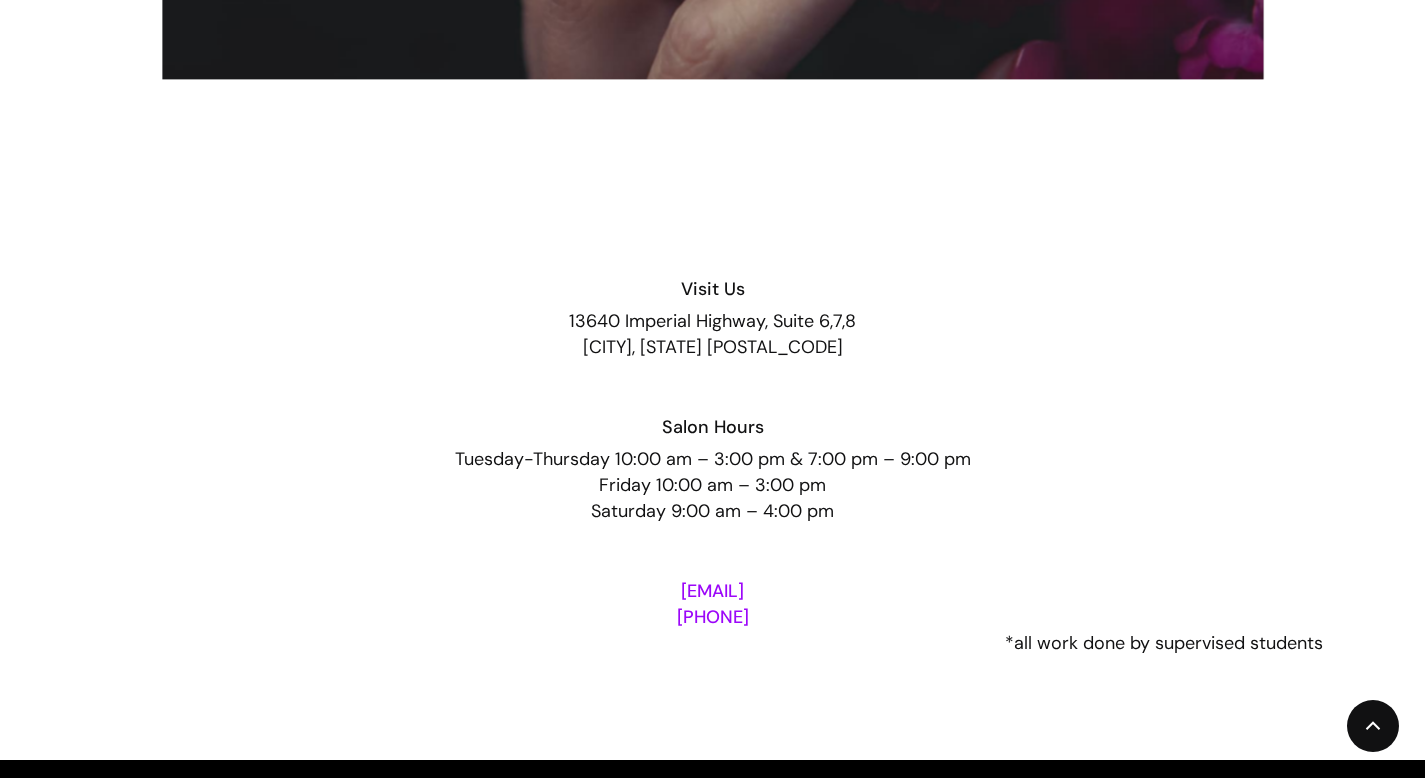 click on "Visit Us [NUMBER] [STREET], [CITY], [STATE] [POSTAL_CODE] Salon Hours Tuesday-Thursday 10:00 am & 7:00 pm Friday 10:00 am Saturday 9:00 am [EMAIL] [PHONE] *all work done by supervised students" at bounding box center [713, 452] 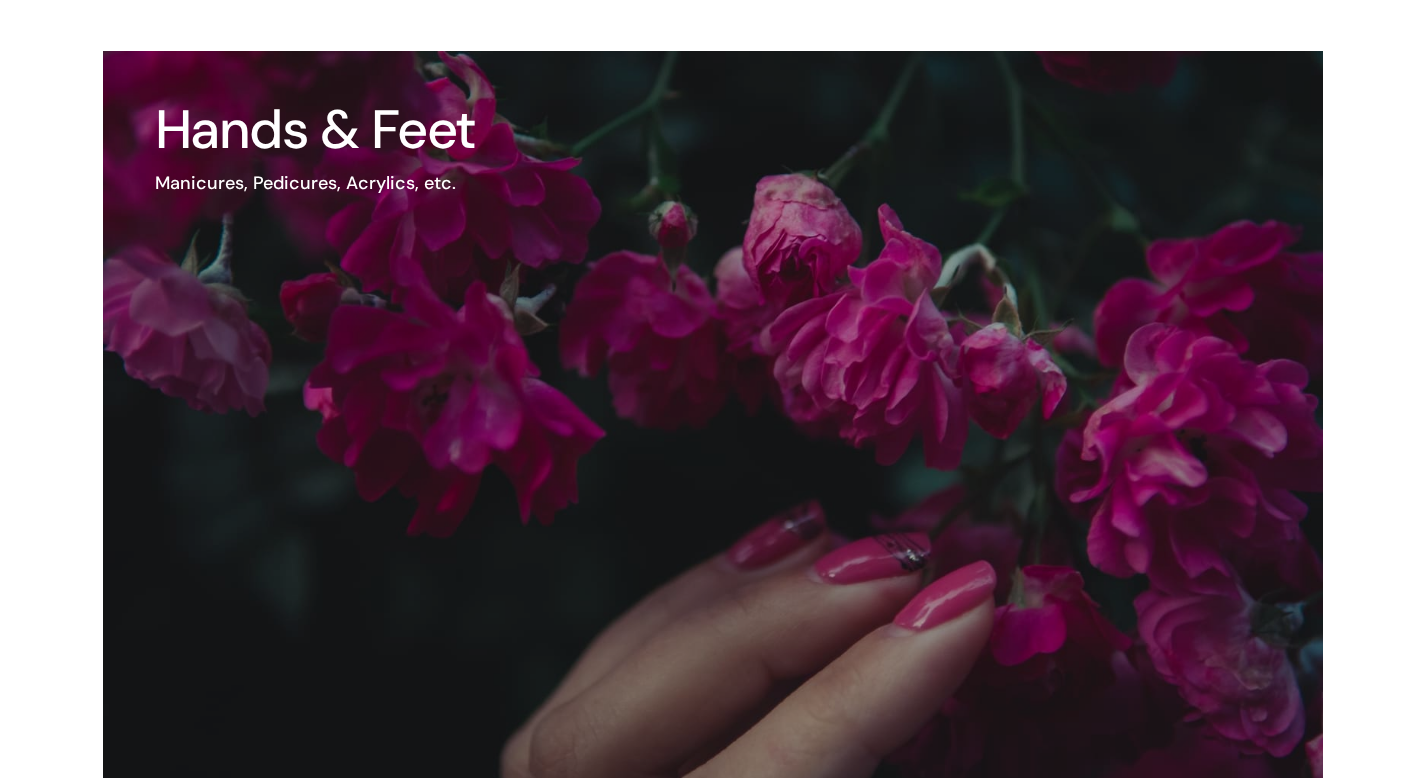 scroll, scrollTop: 2840, scrollLeft: 0, axis: vertical 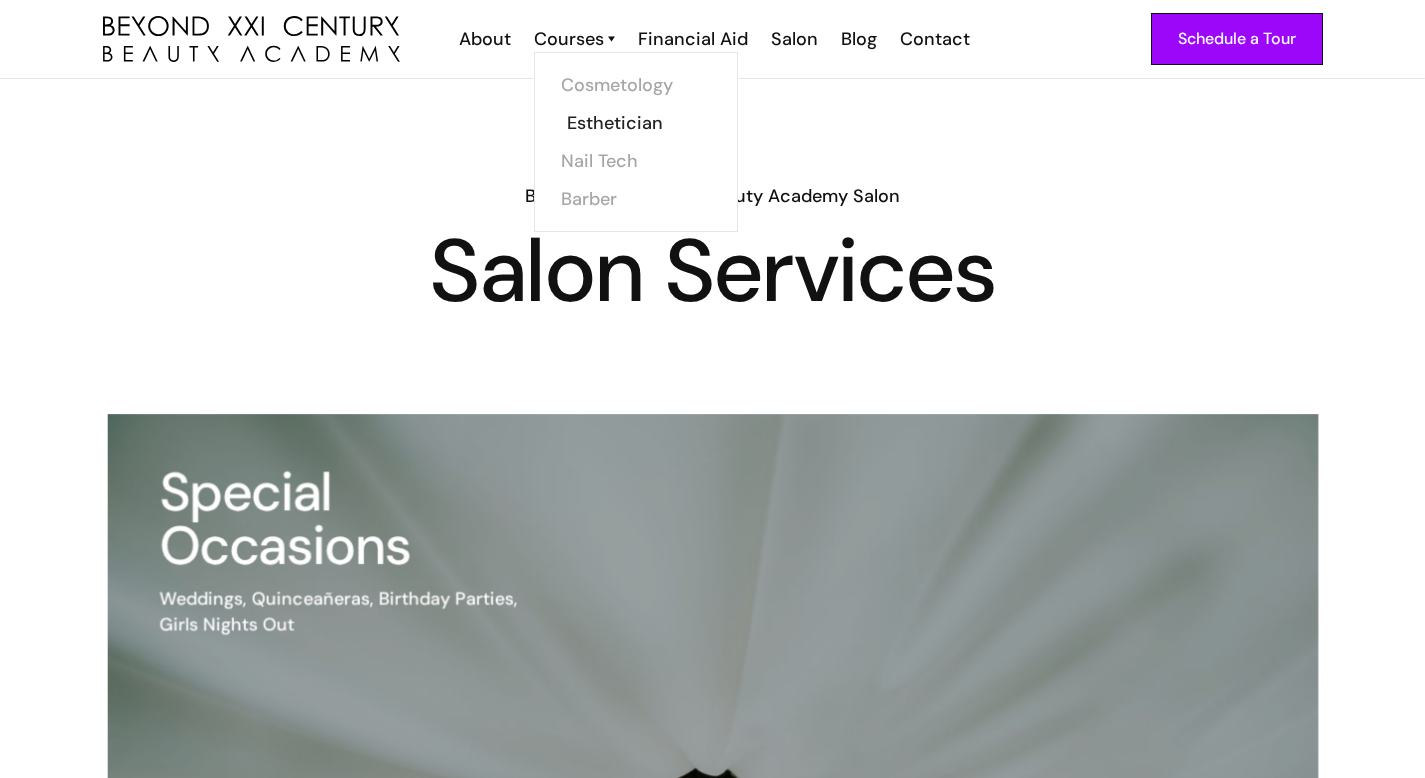 click on "Esthetician" at bounding box center (642, 123) 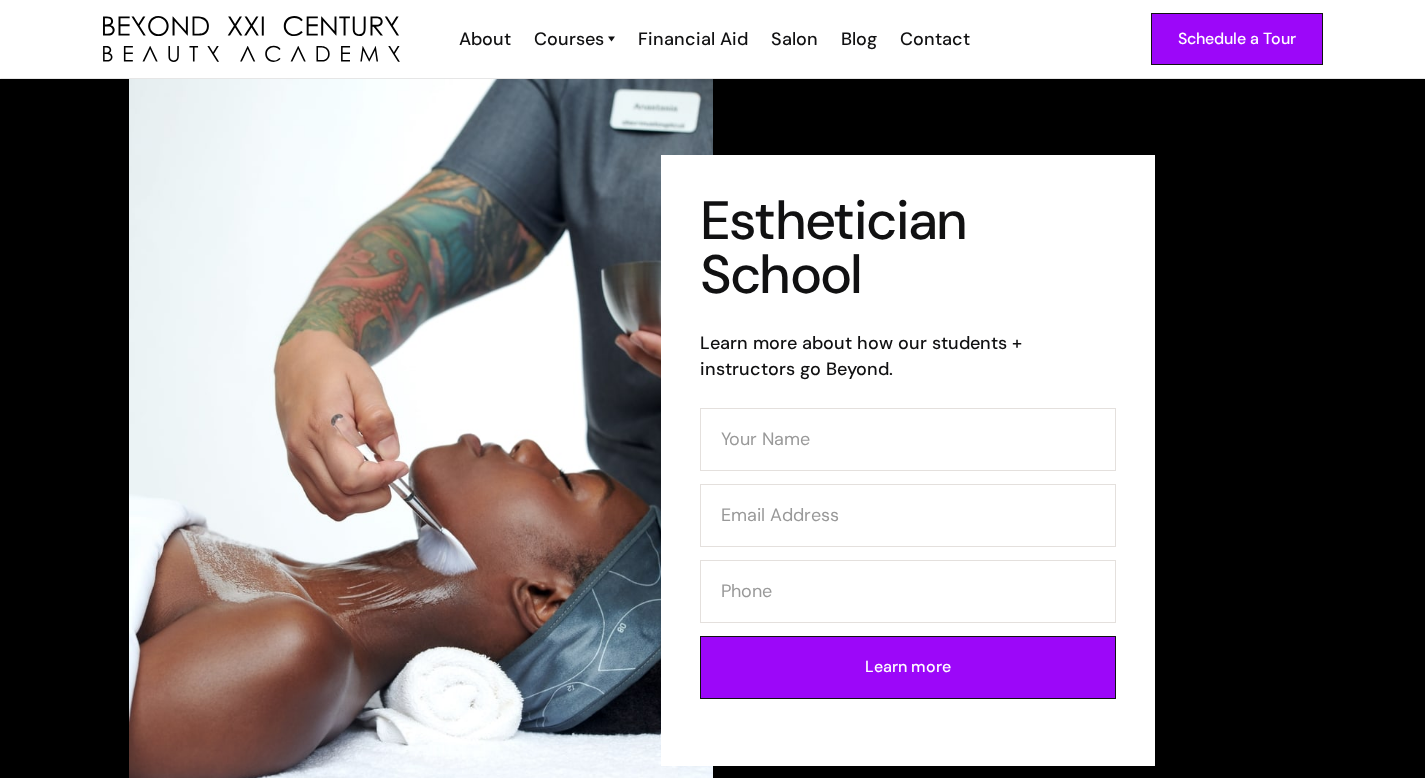 scroll, scrollTop: 0, scrollLeft: 0, axis: both 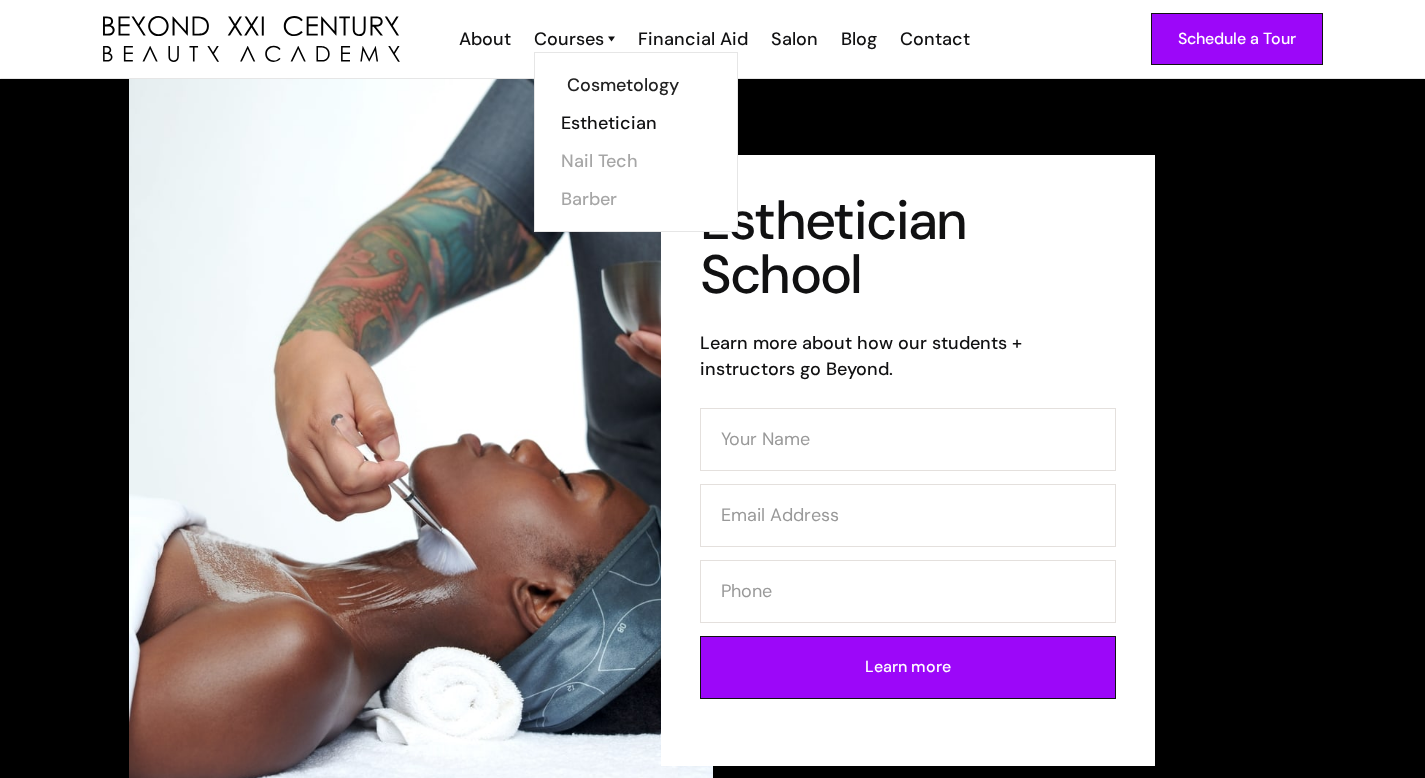 click on "Cosmetology" at bounding box center (642, 85) 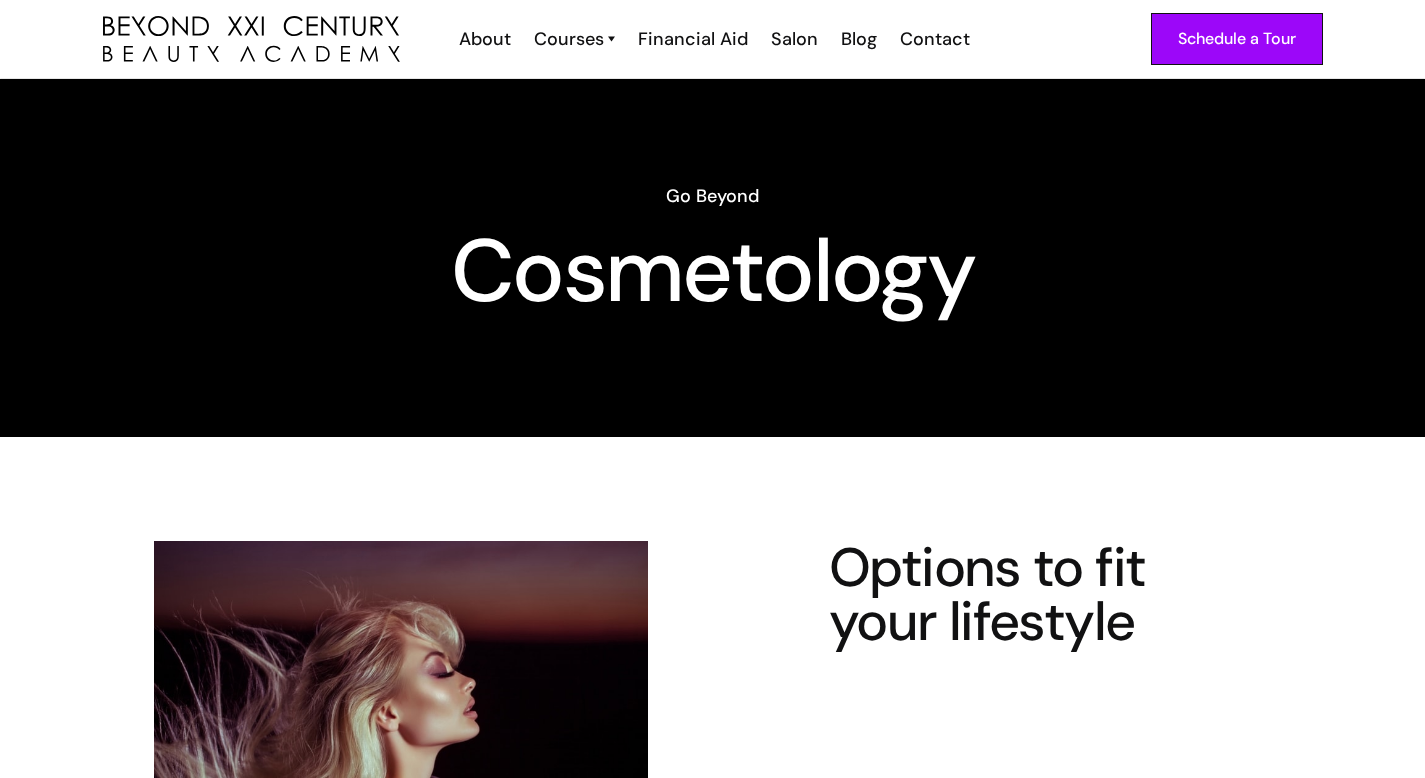 scroll, scrollTop: 0, scrollLeft: 0, axis: both 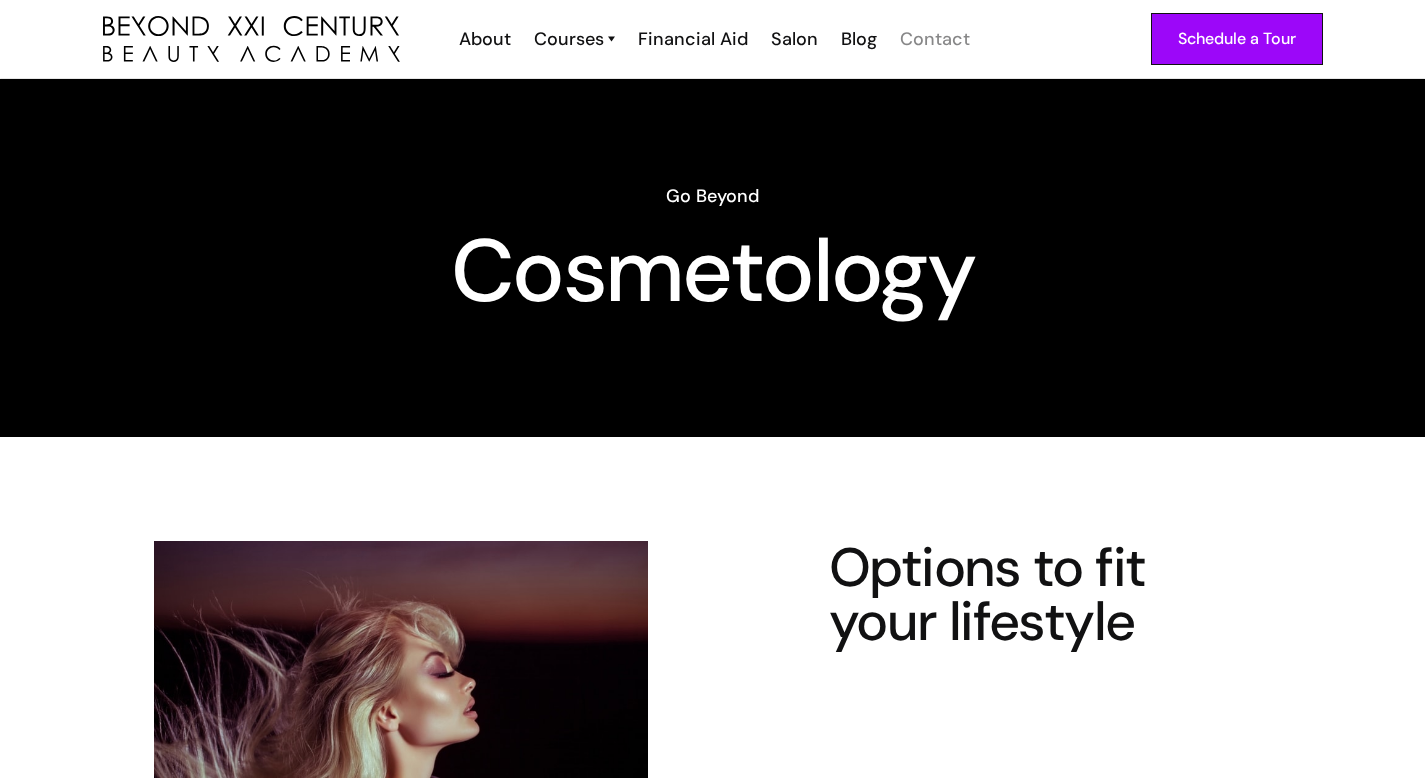 click on "Contact" at bounding box center [935, 39] 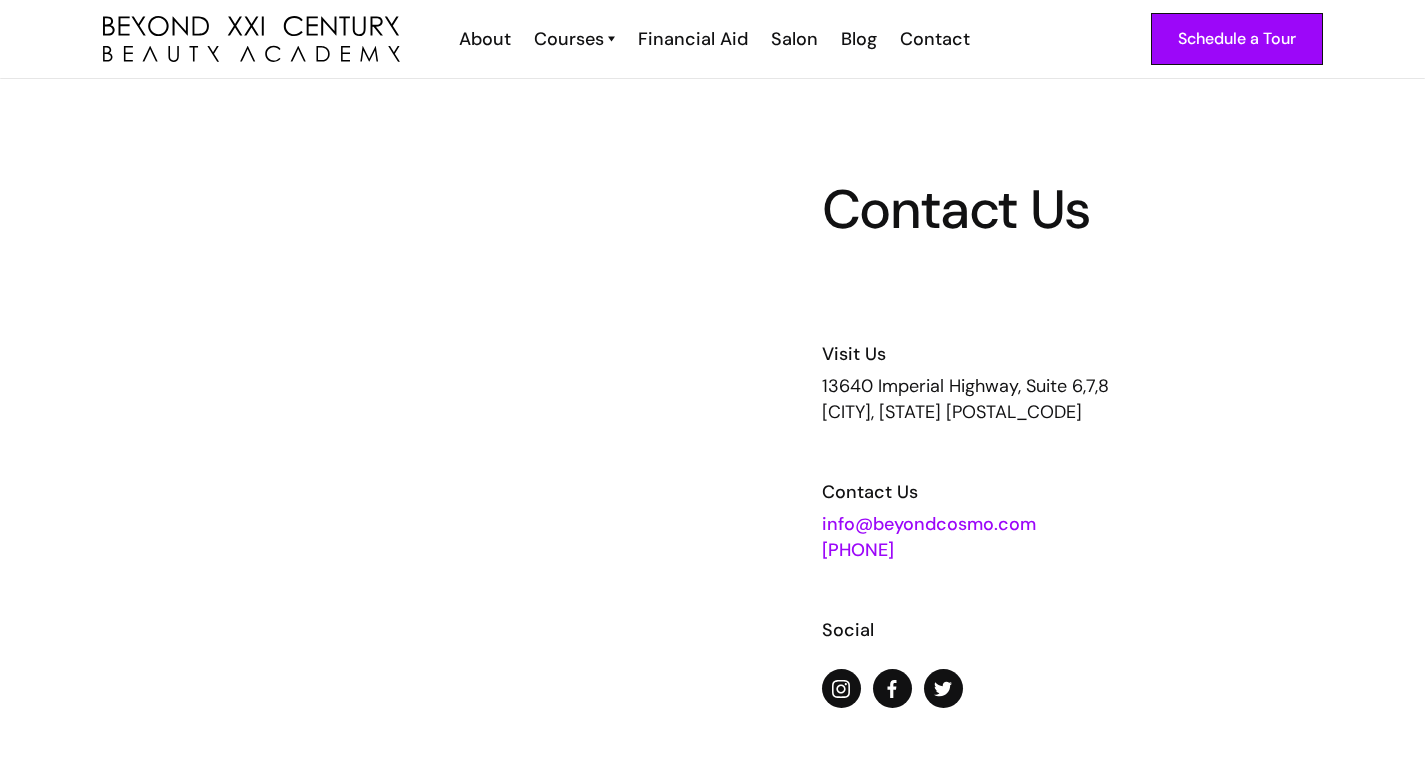 scroll, scrollTop: 0, scrollLeft: 0, axis: both 